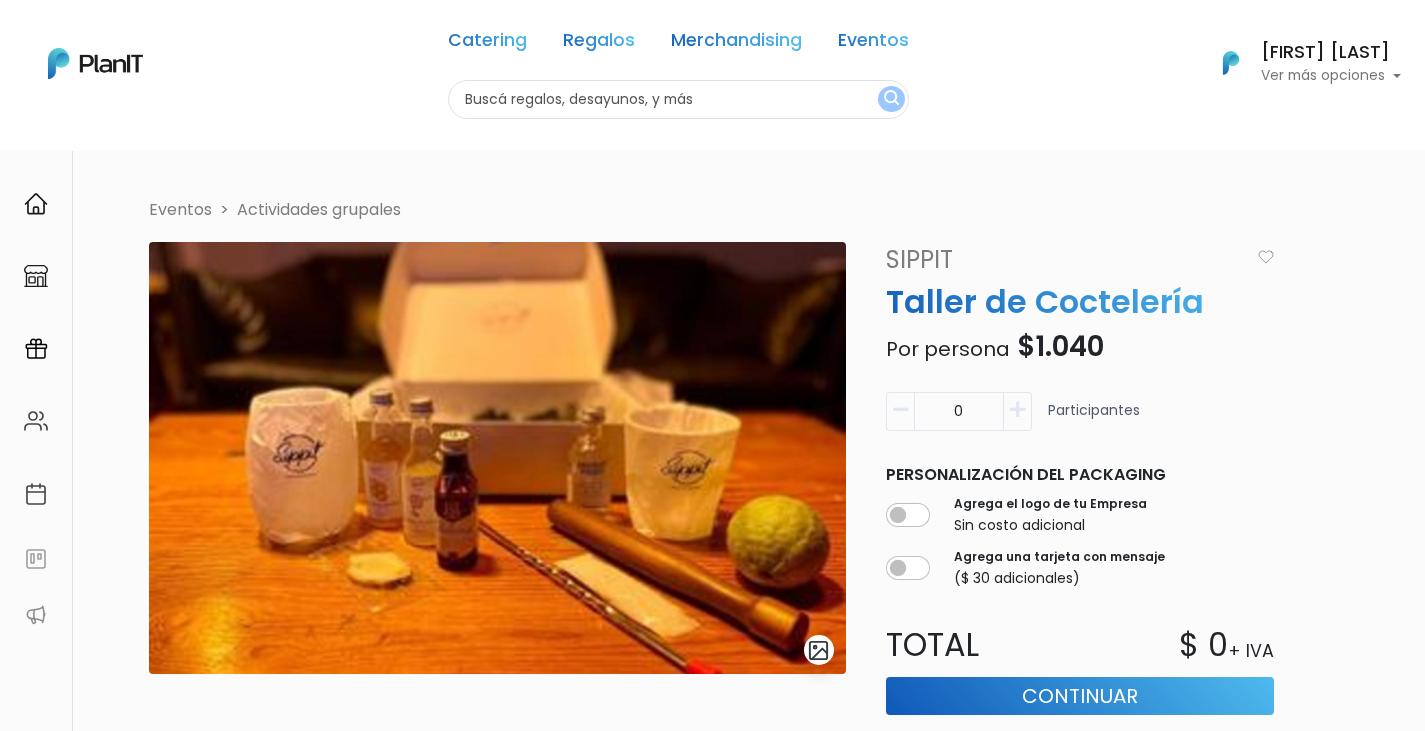 scroll, scrollTop: 0, scrollLeft: 0, axis: both 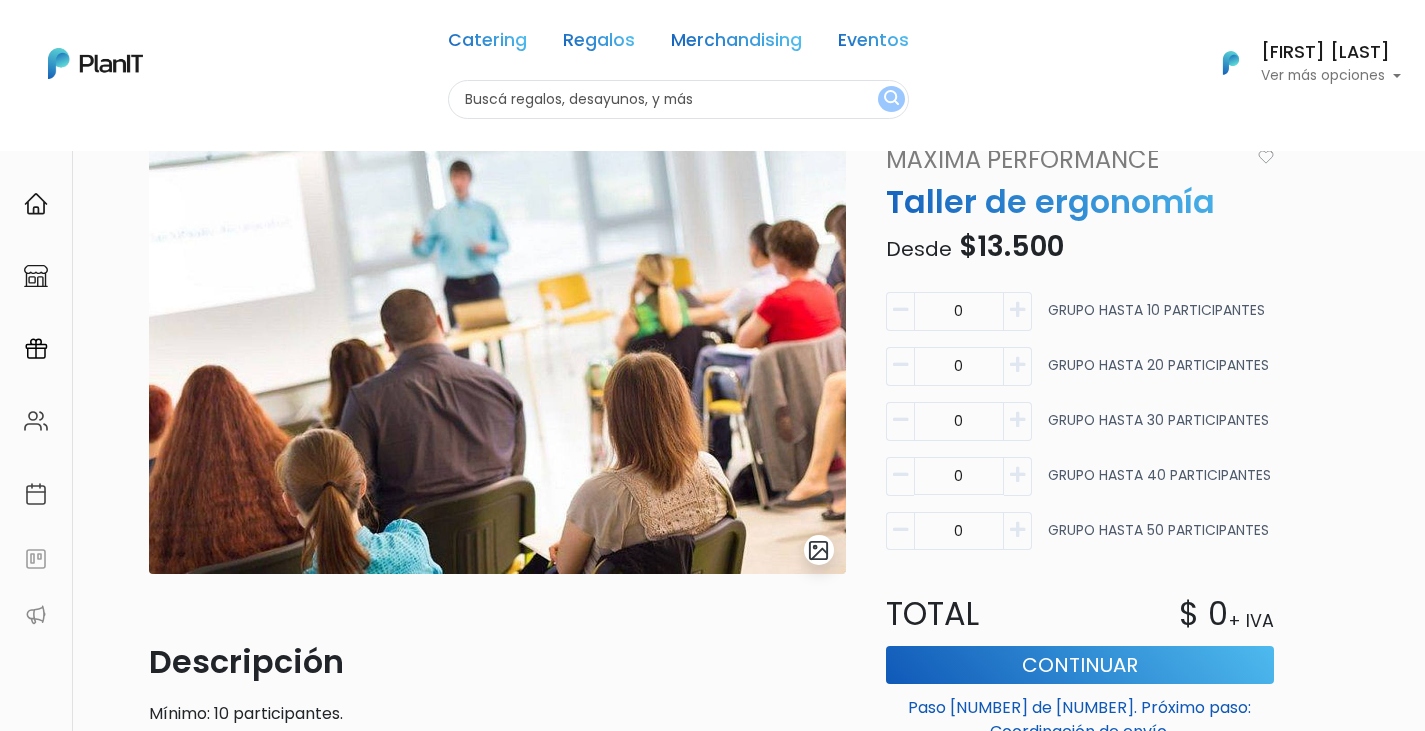 click at bounding box center (1017, 365) 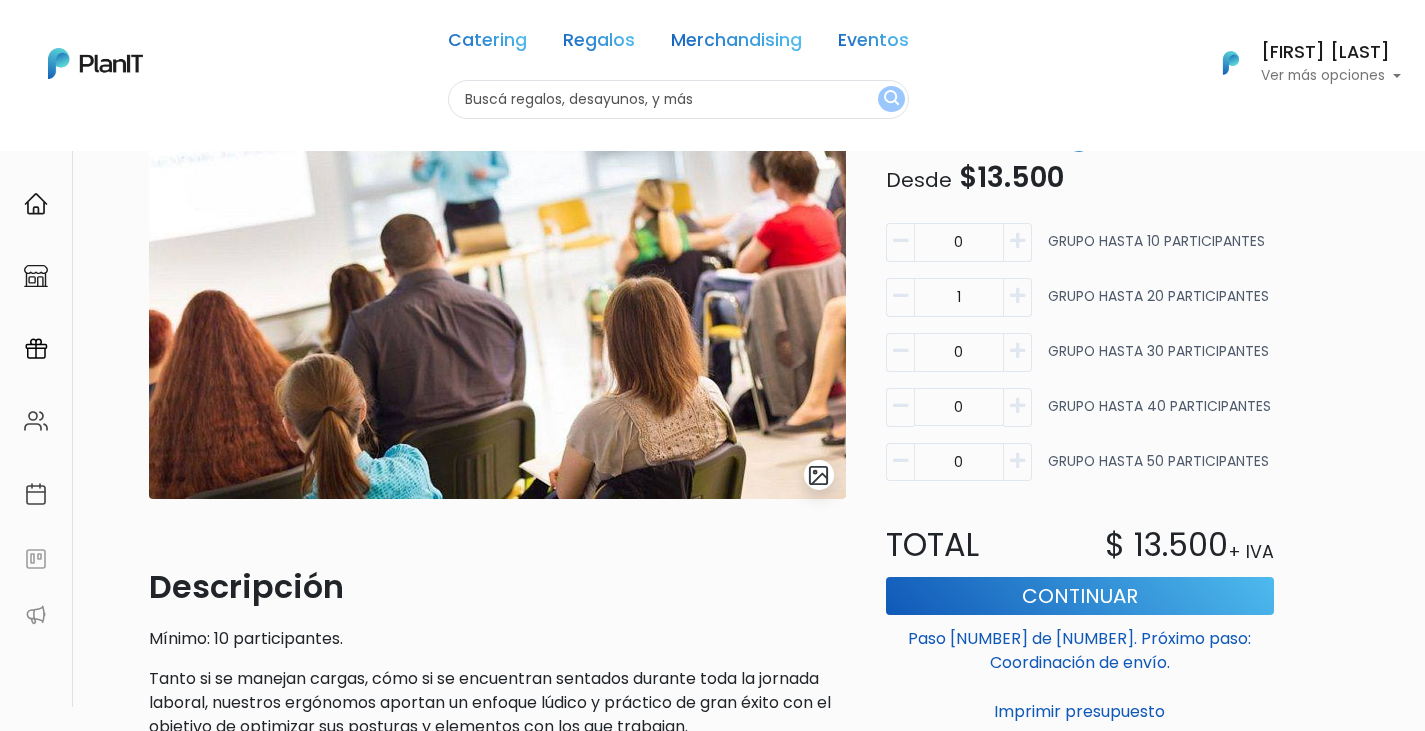 scroll, scrollTop: 200, scrollLeft: 0, axis: vertical 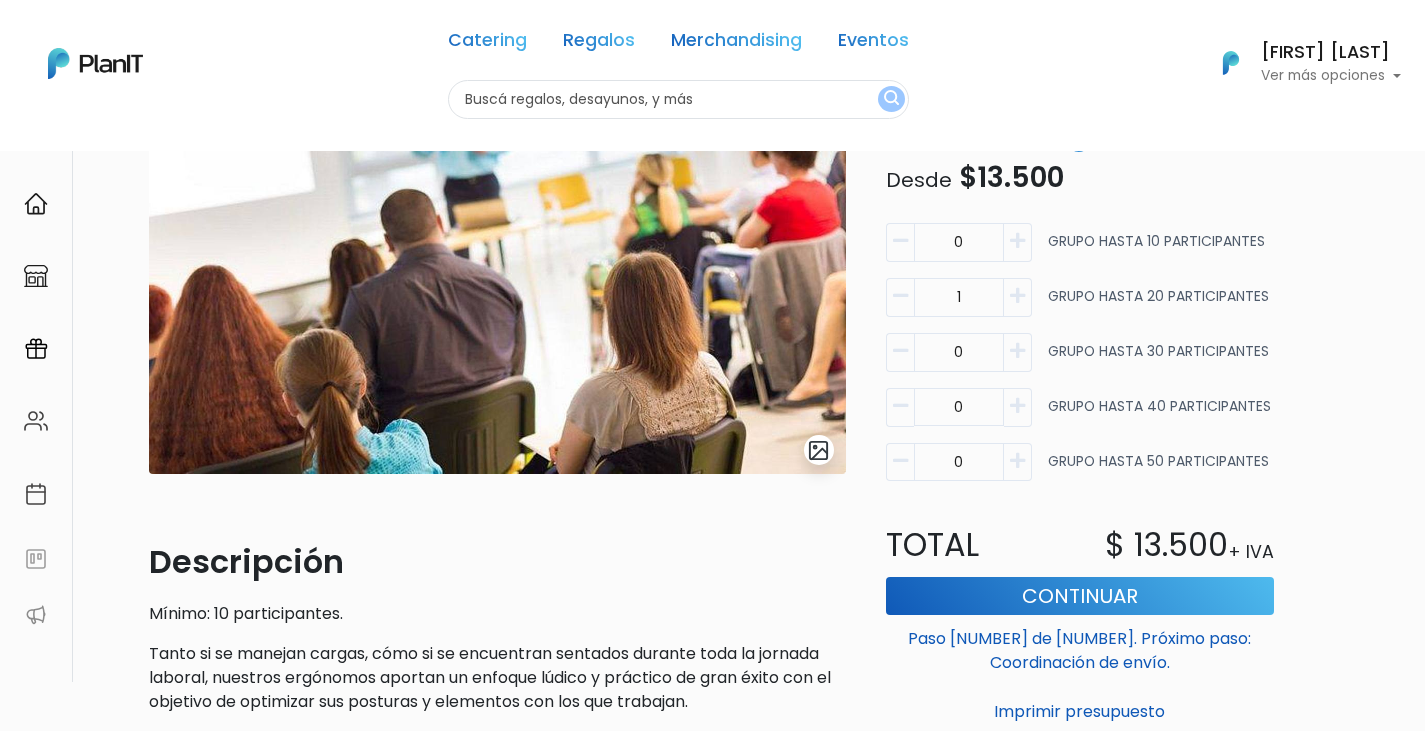 click at bounding box center (900, 297) 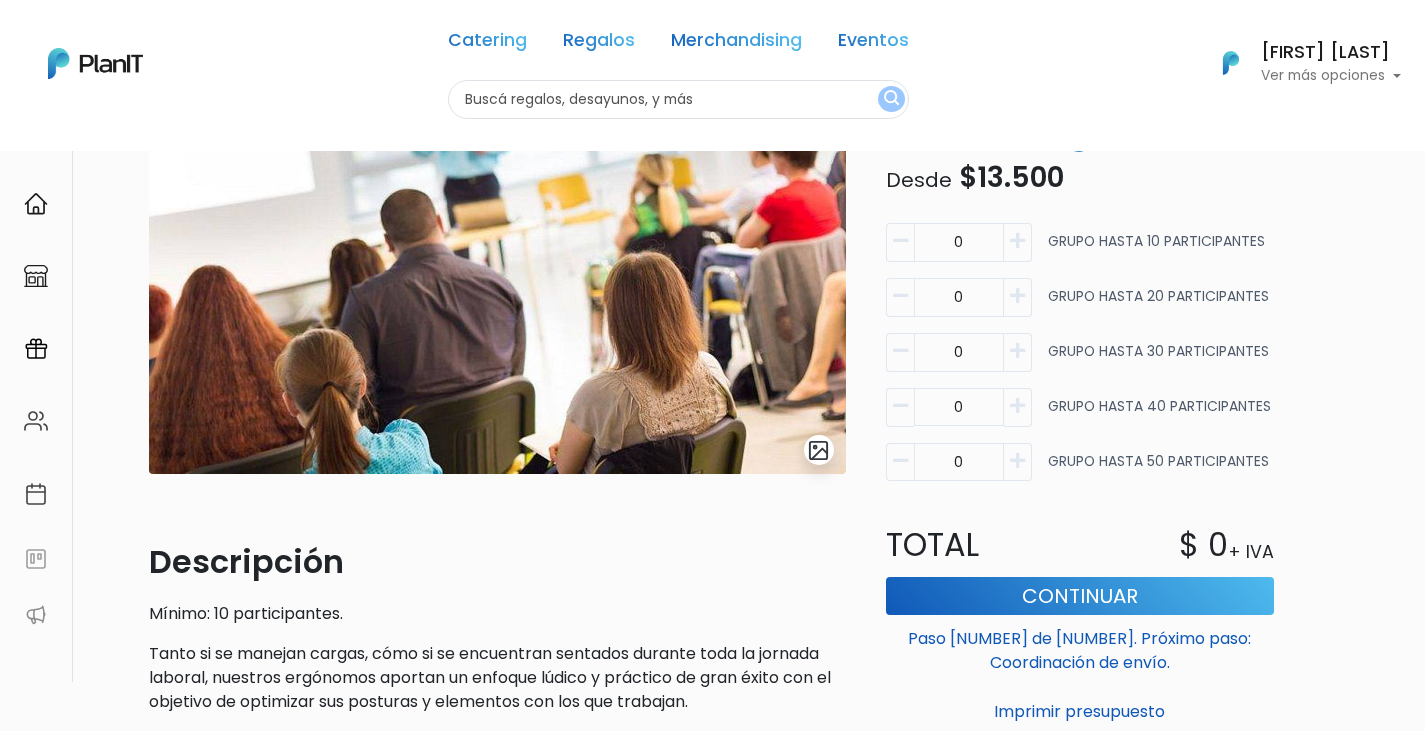 click at bounding box center (1017, 241) 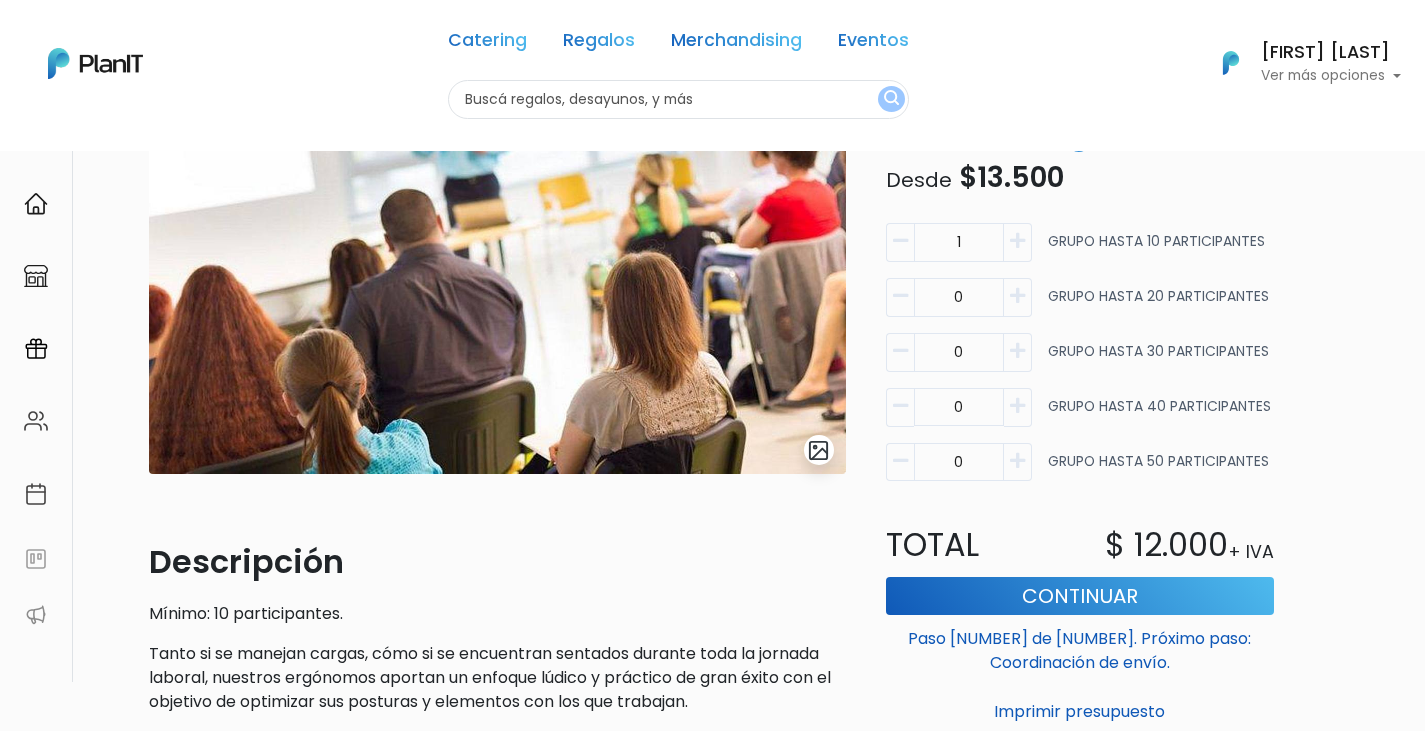 click at bounding box center [900, 241] 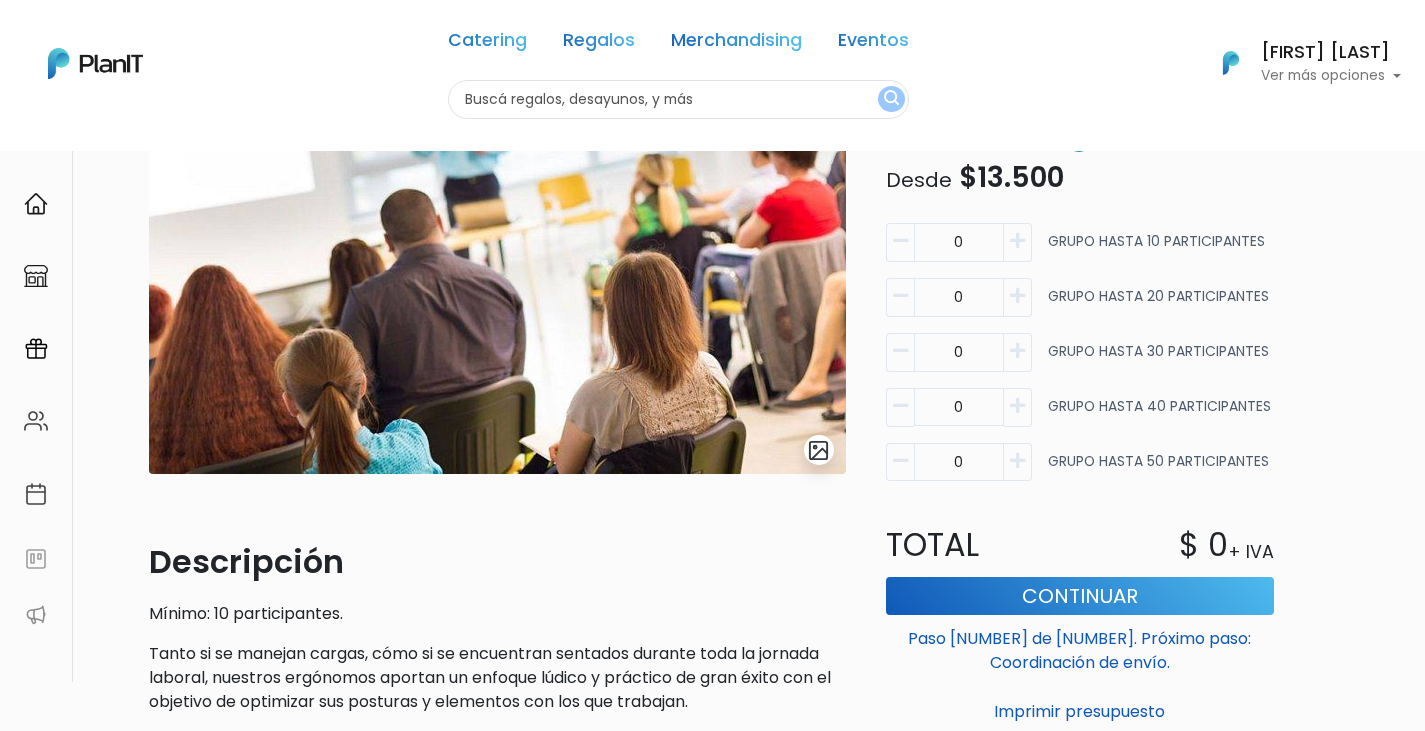 click at bounding box center (1017, 296) 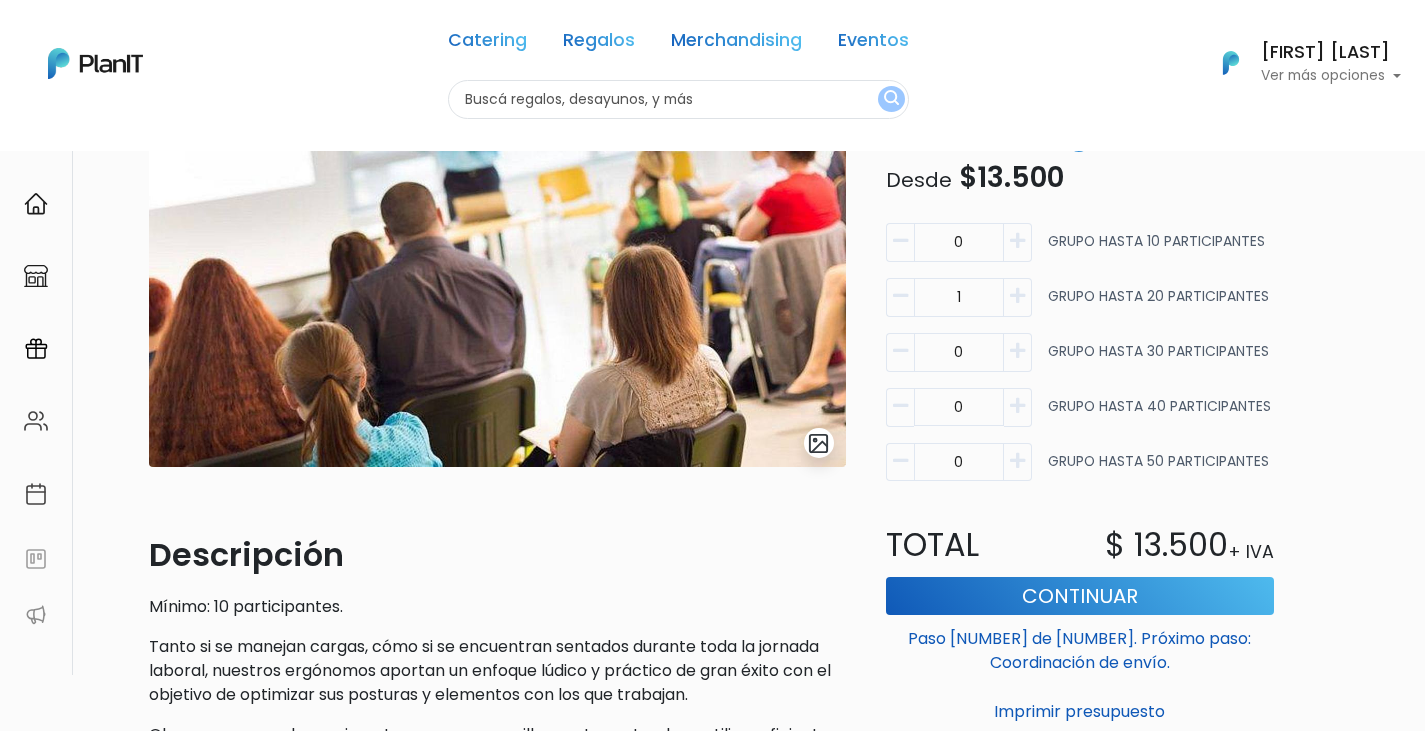 scroll, scrollTop: 0, scrollLeft: 0, axis: both 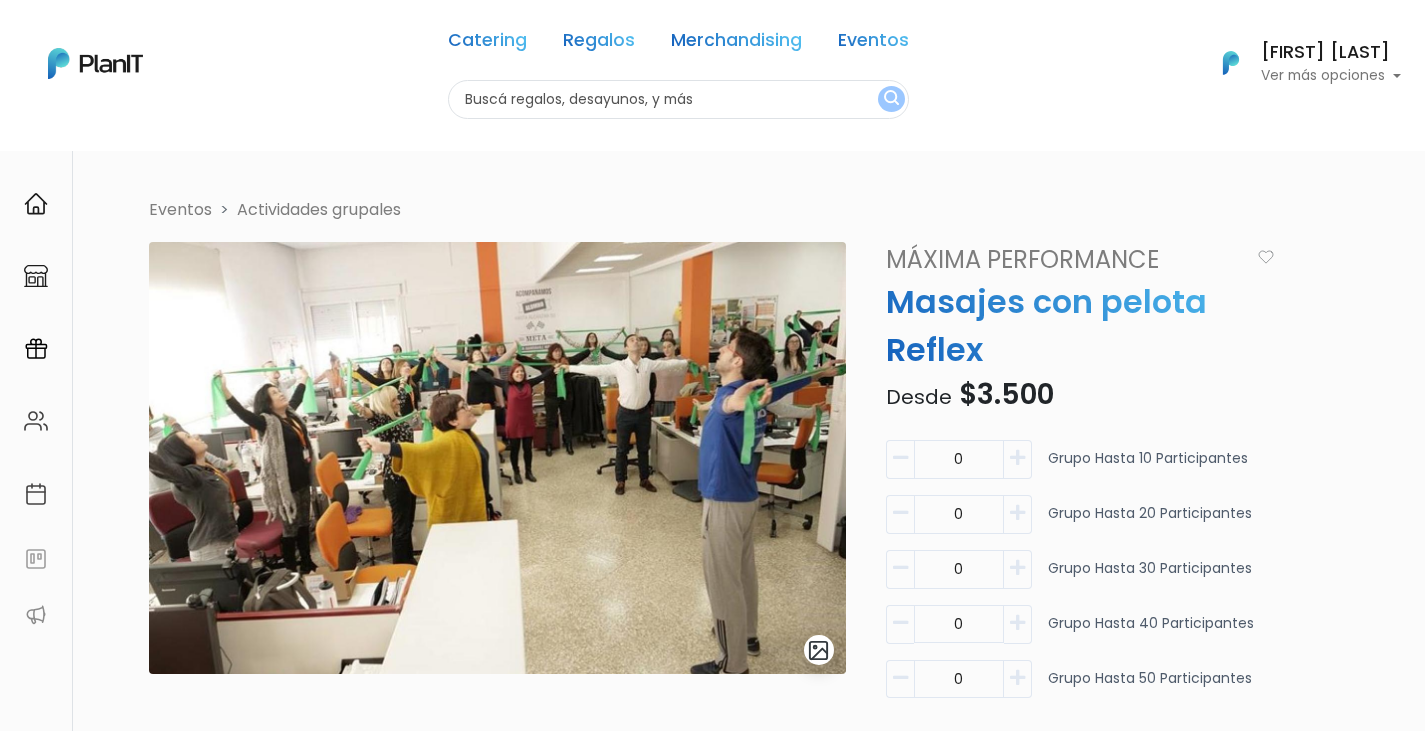 click at bounding box center (1018, 514) 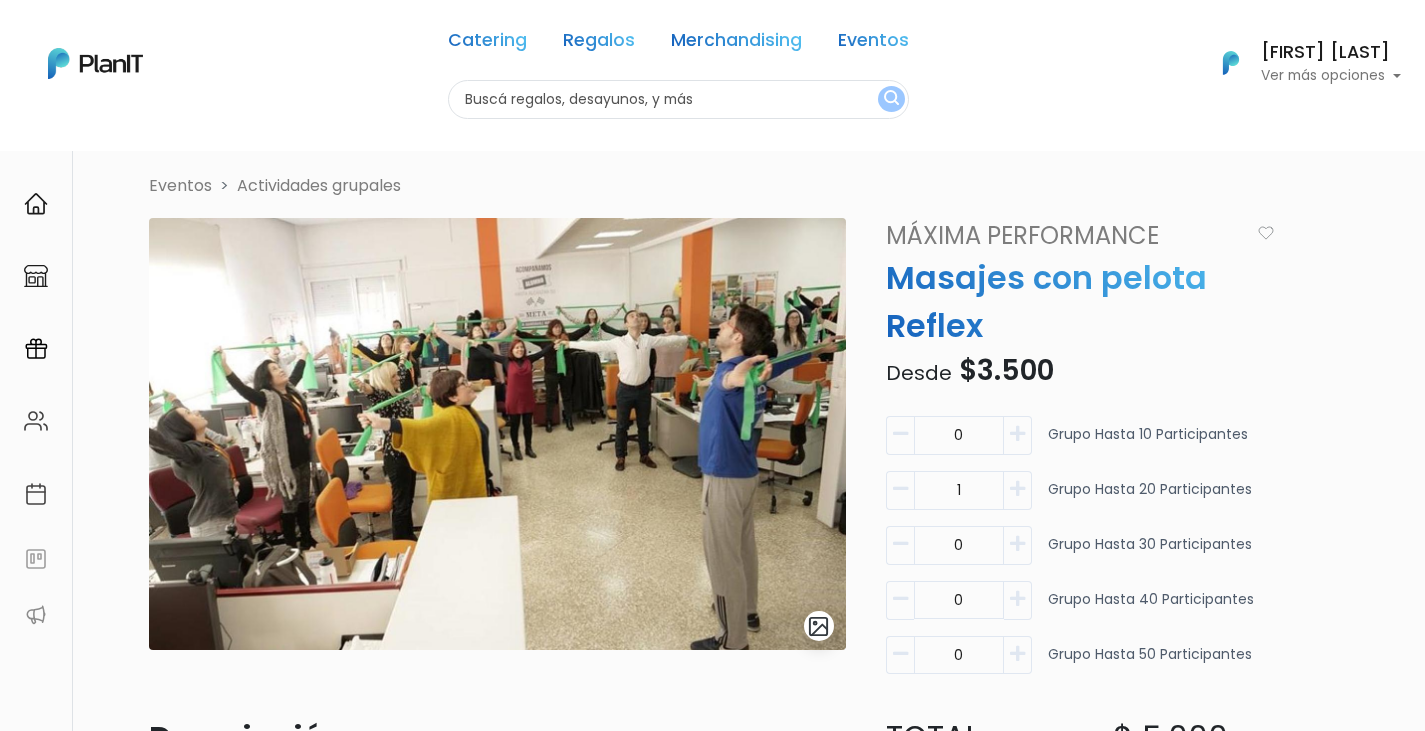 scroll, scrollTop: 0, scrollLeft: 0, axis: both 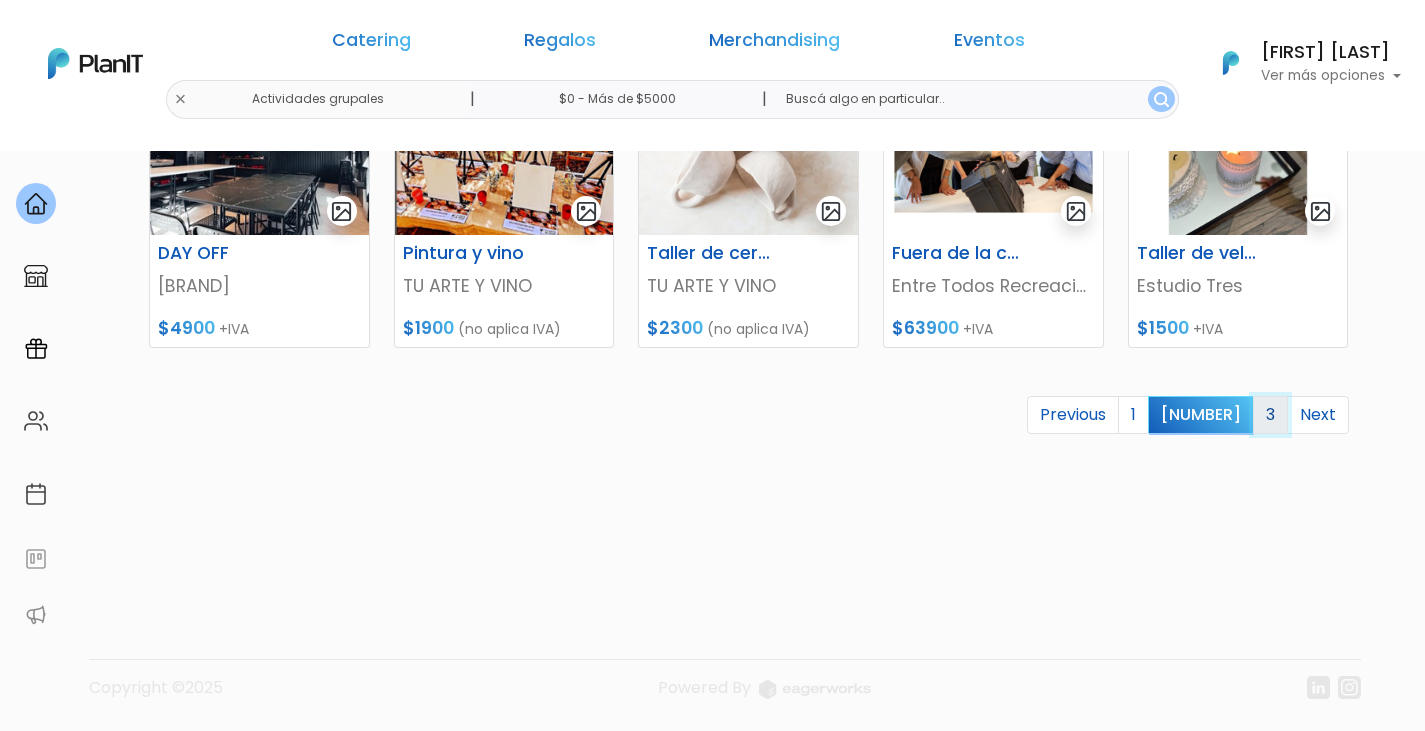 click on "3" at bounding box center (1270, 415) 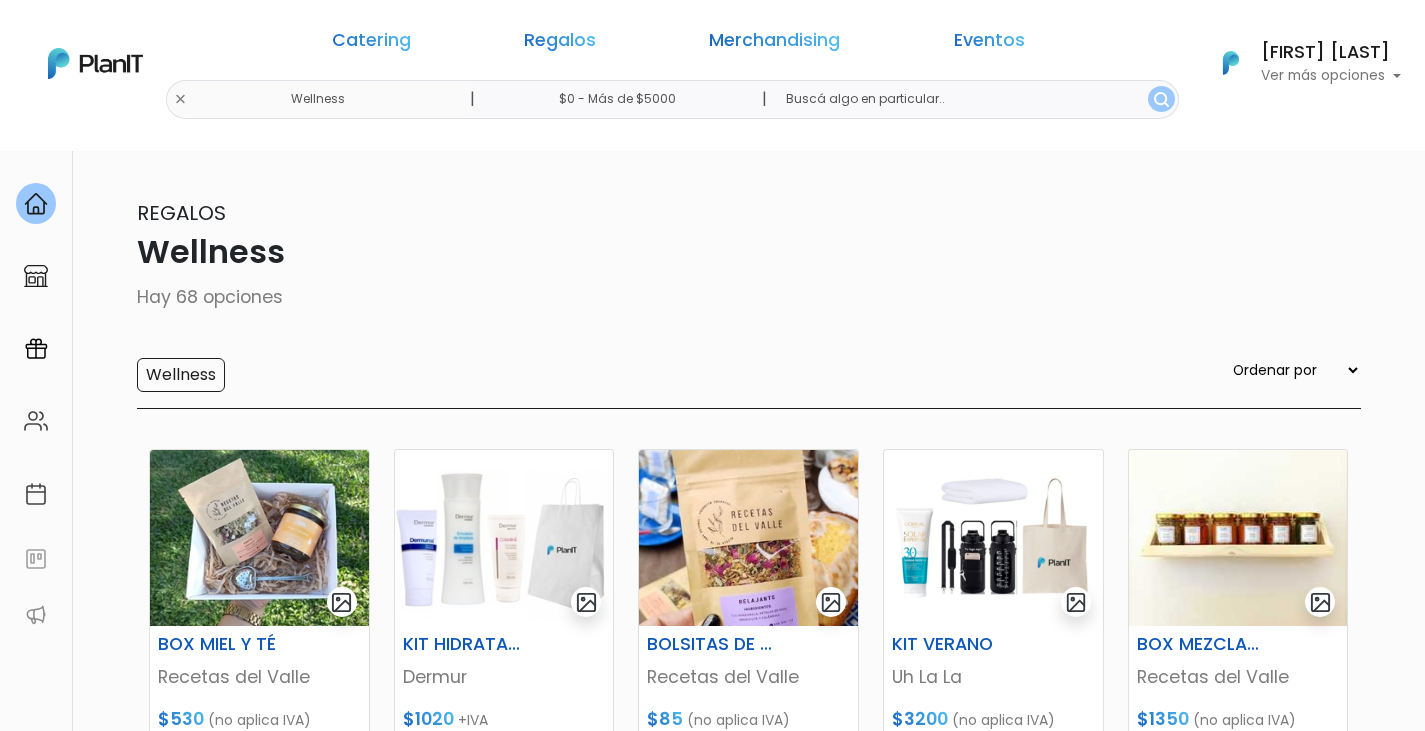 scroll, scrollTop: 200, scrollLeft: 0, axis: vertical 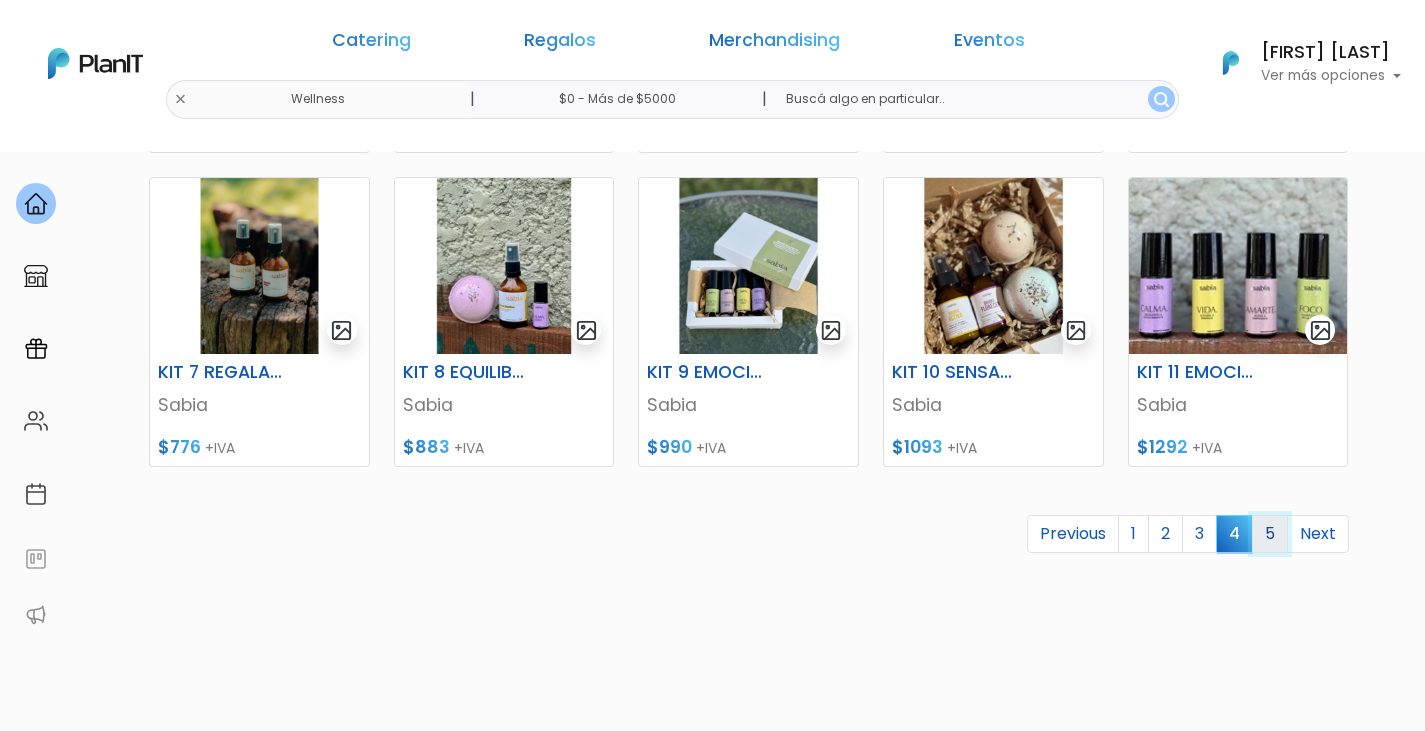 click on "5" at bounding box center (1270, 534) 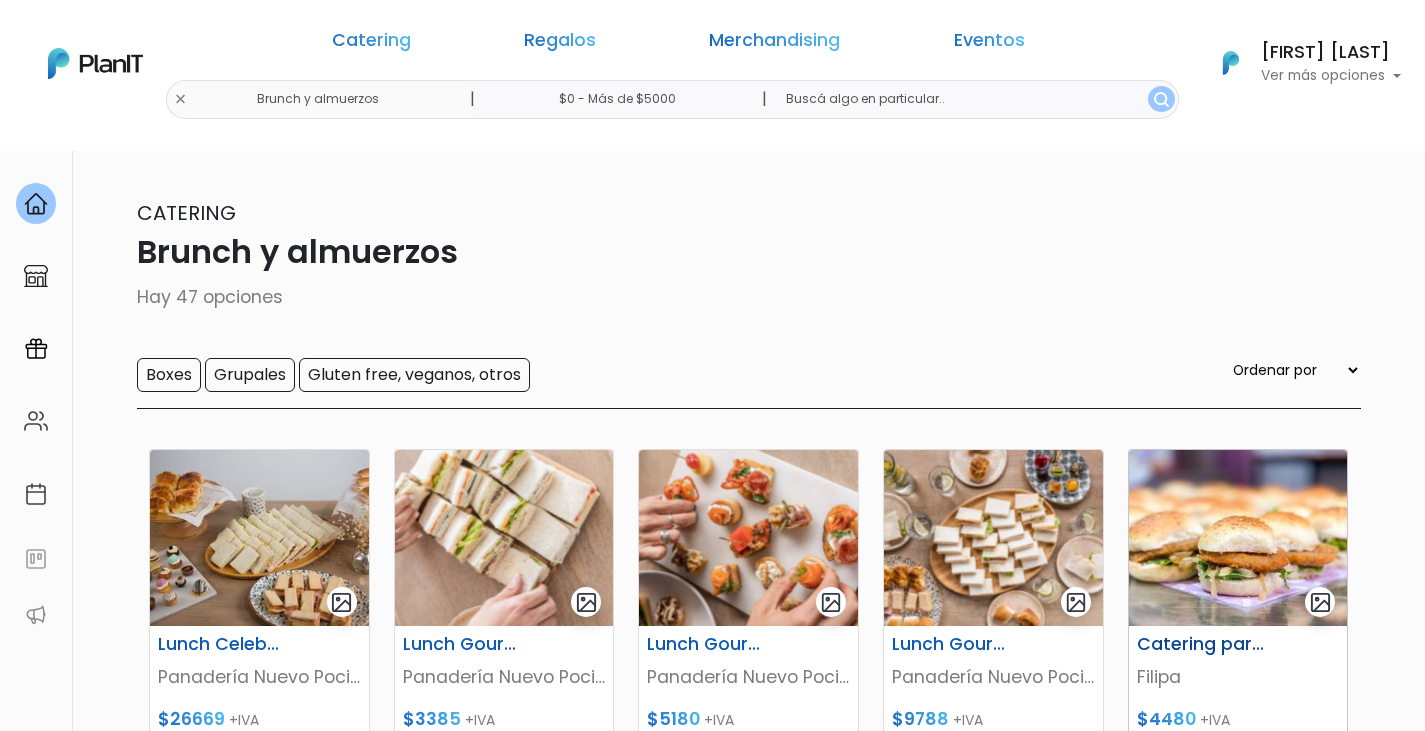 scroll, scrollTop: 0, scrollLeft: 0, axis: both 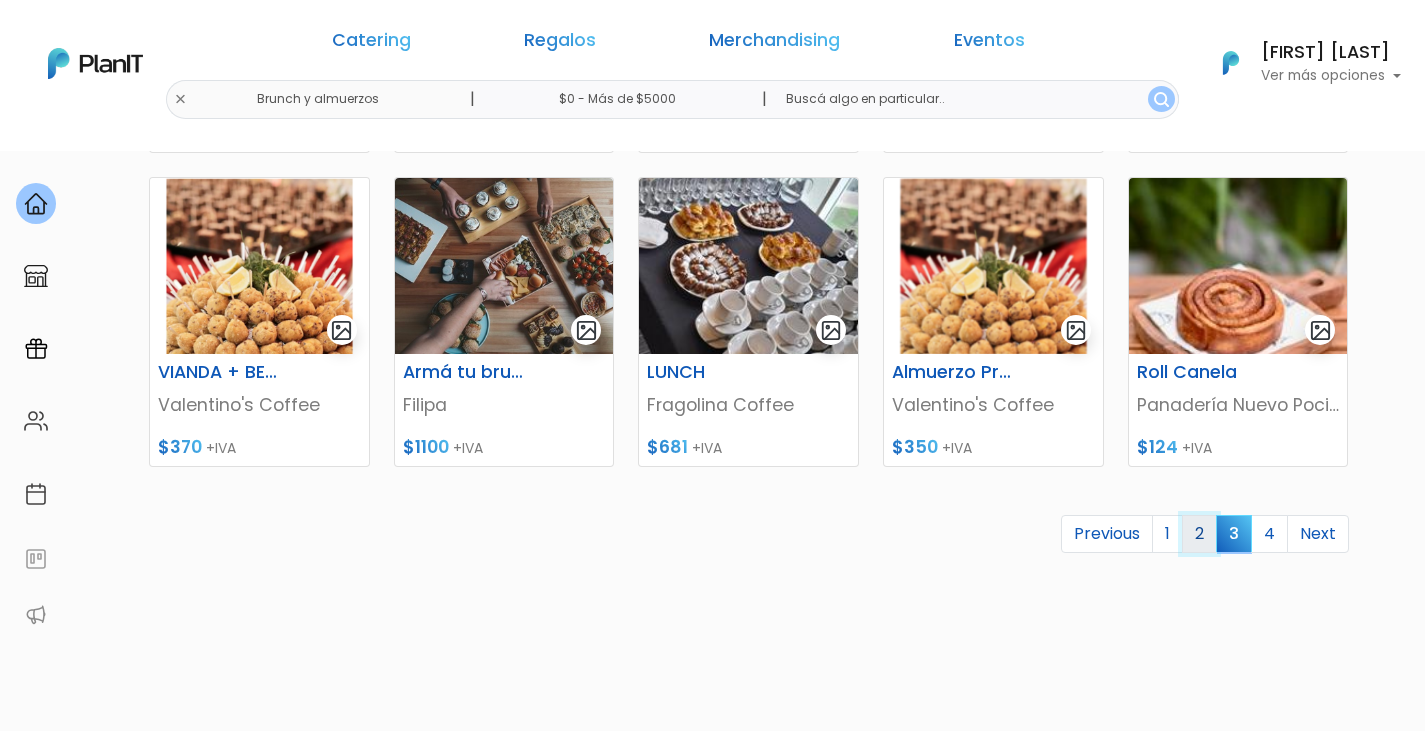 click on "2" at bounding box center [1199, 534] 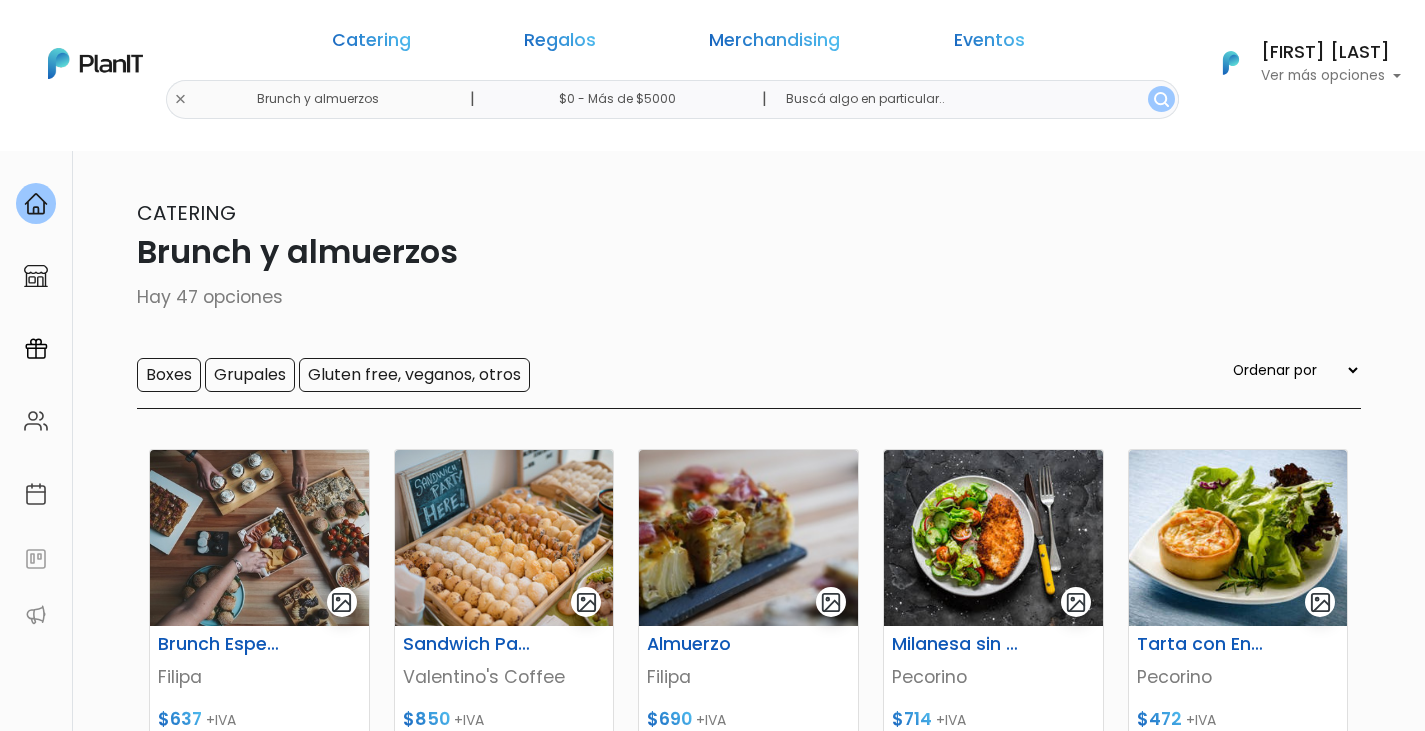 scroll, scrollTop: 0, scrollLeft: 0, axis: both 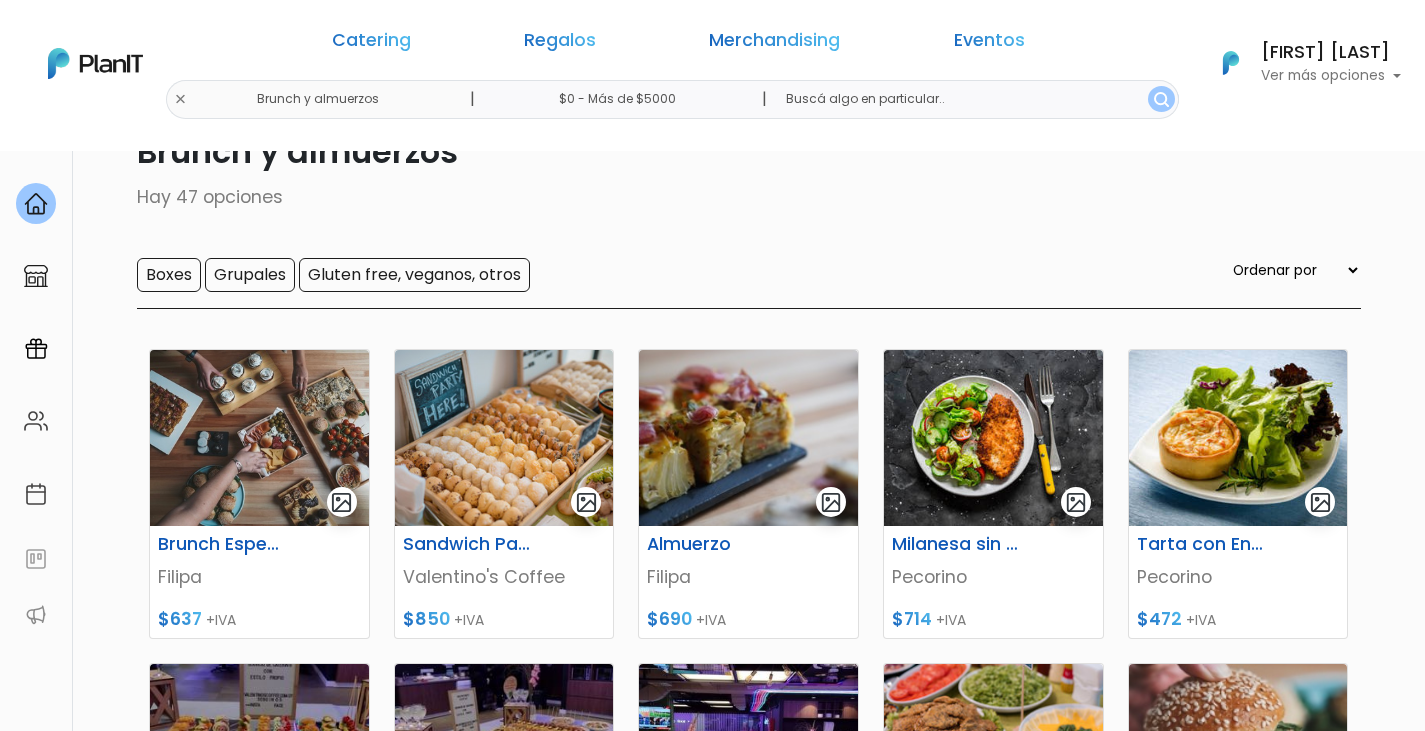 drag, startPoint x: 507, startPoint y: 452, endPoint x: 1040, endPoint y: 280, distance: 560.0652 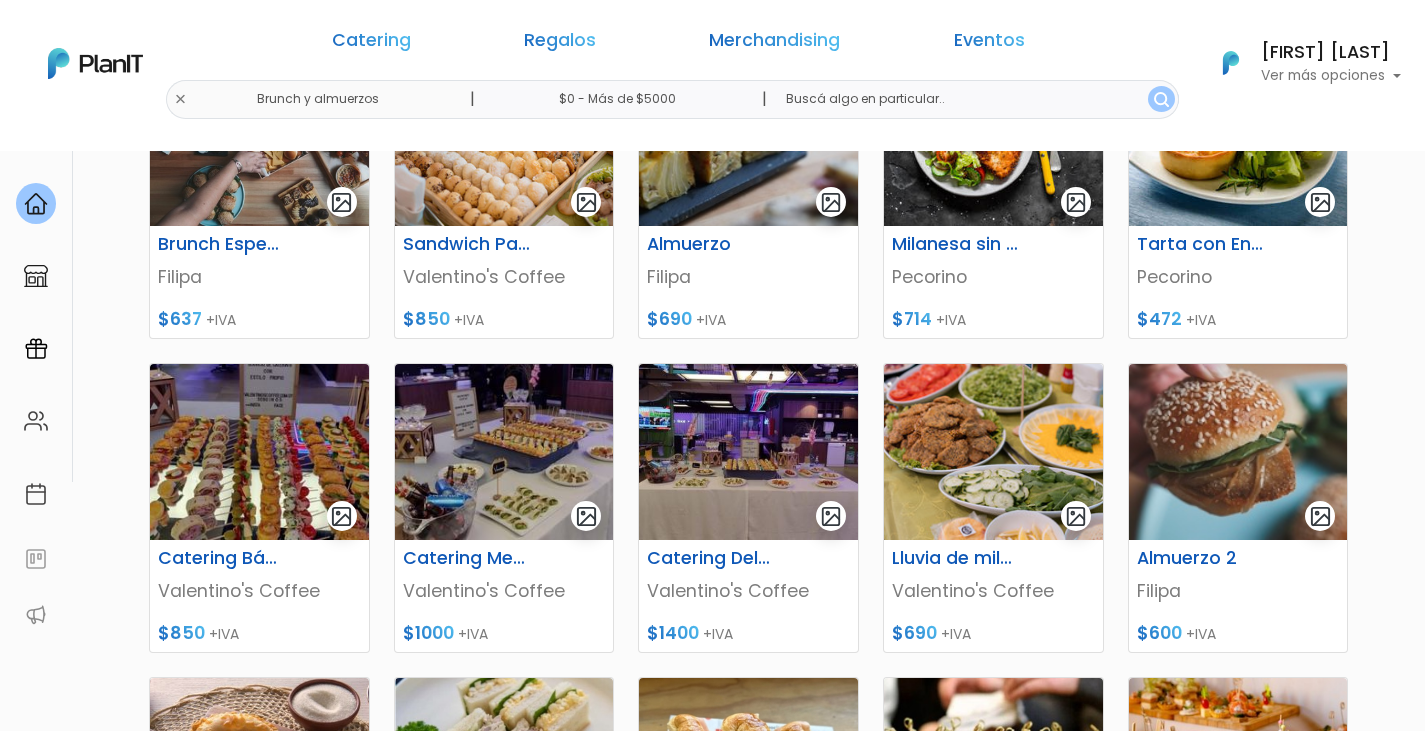 scroll, scrollTop: 500, scrollLeft: 0, axis: vertical 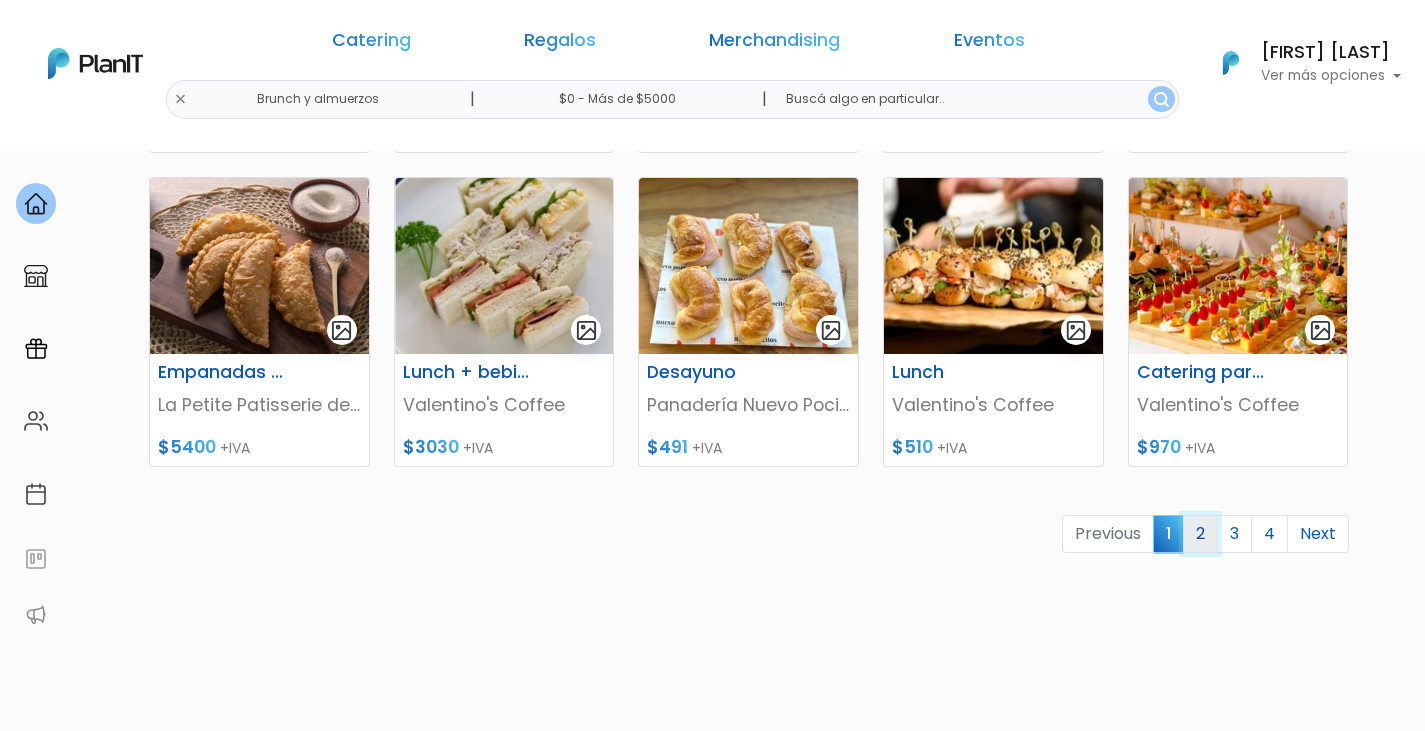 click on "2" at bounding box center [1200, 534] 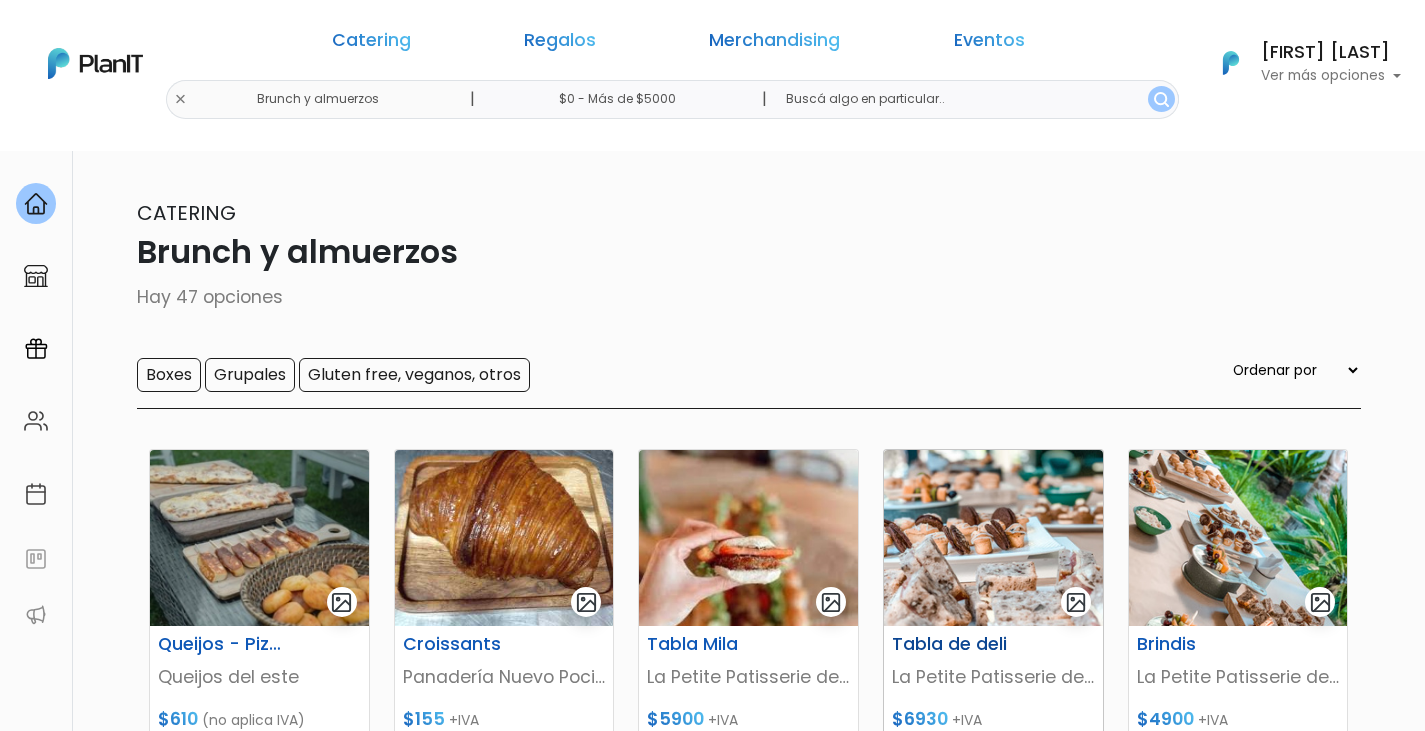 scroll, scrollTop: 0, scrollLeft: 0, axis: both 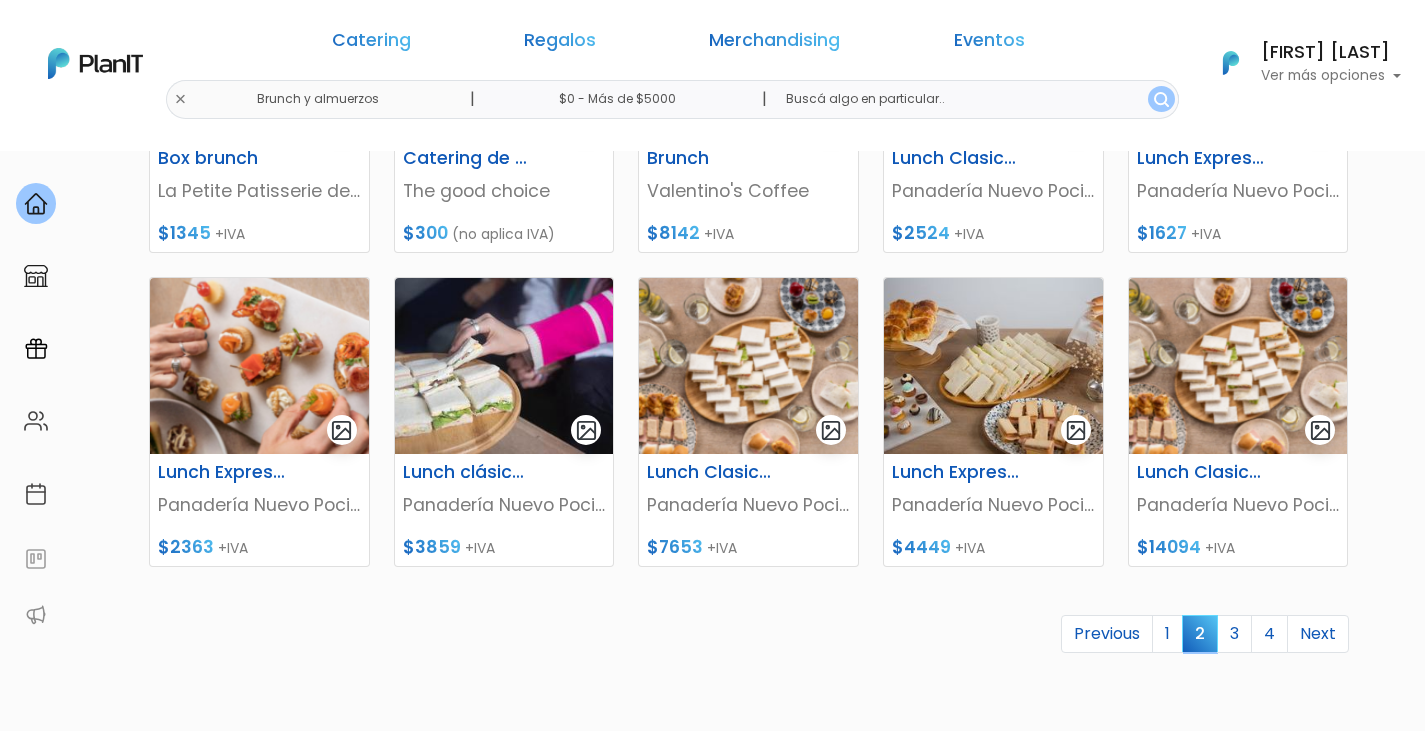 click on "keyboard_arrow_down" at bounding box center [1350, 1917] 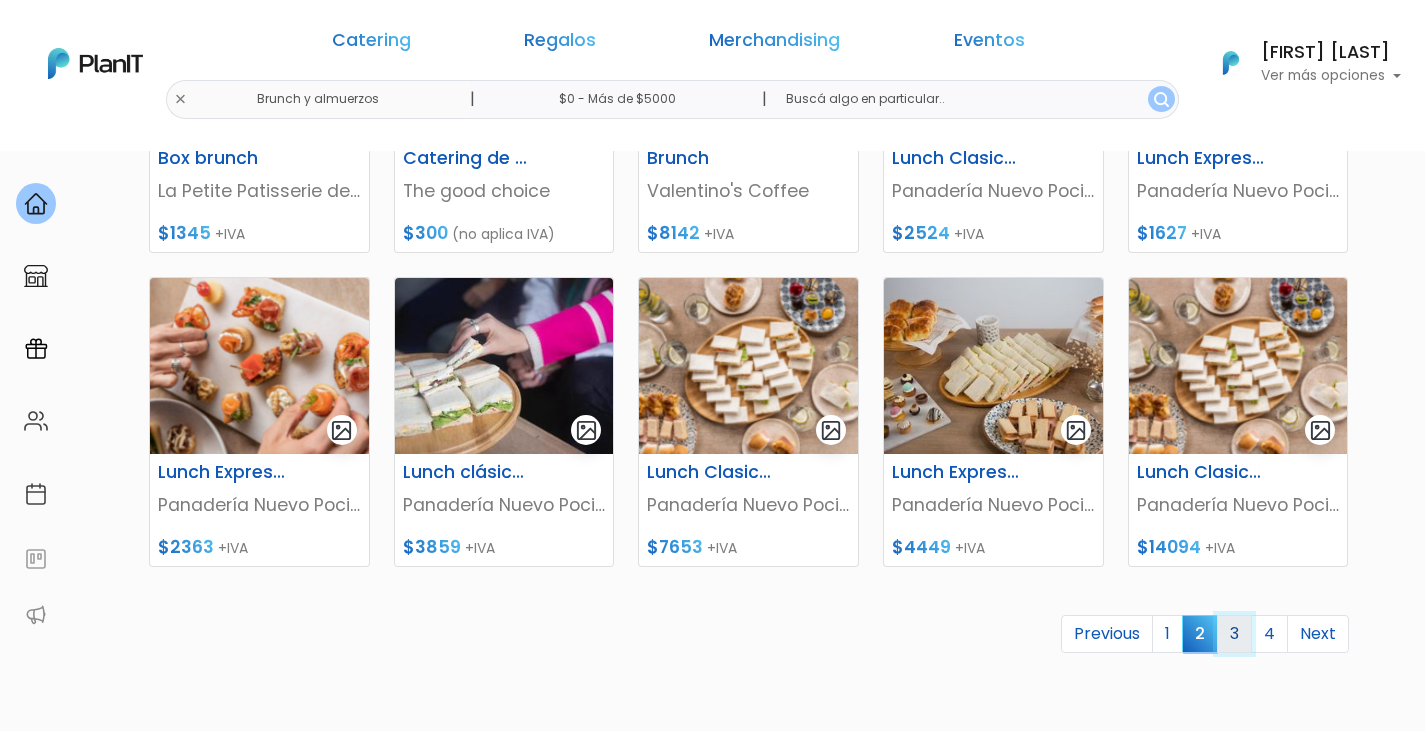 click on "3" at bounding box center (1234, 634) 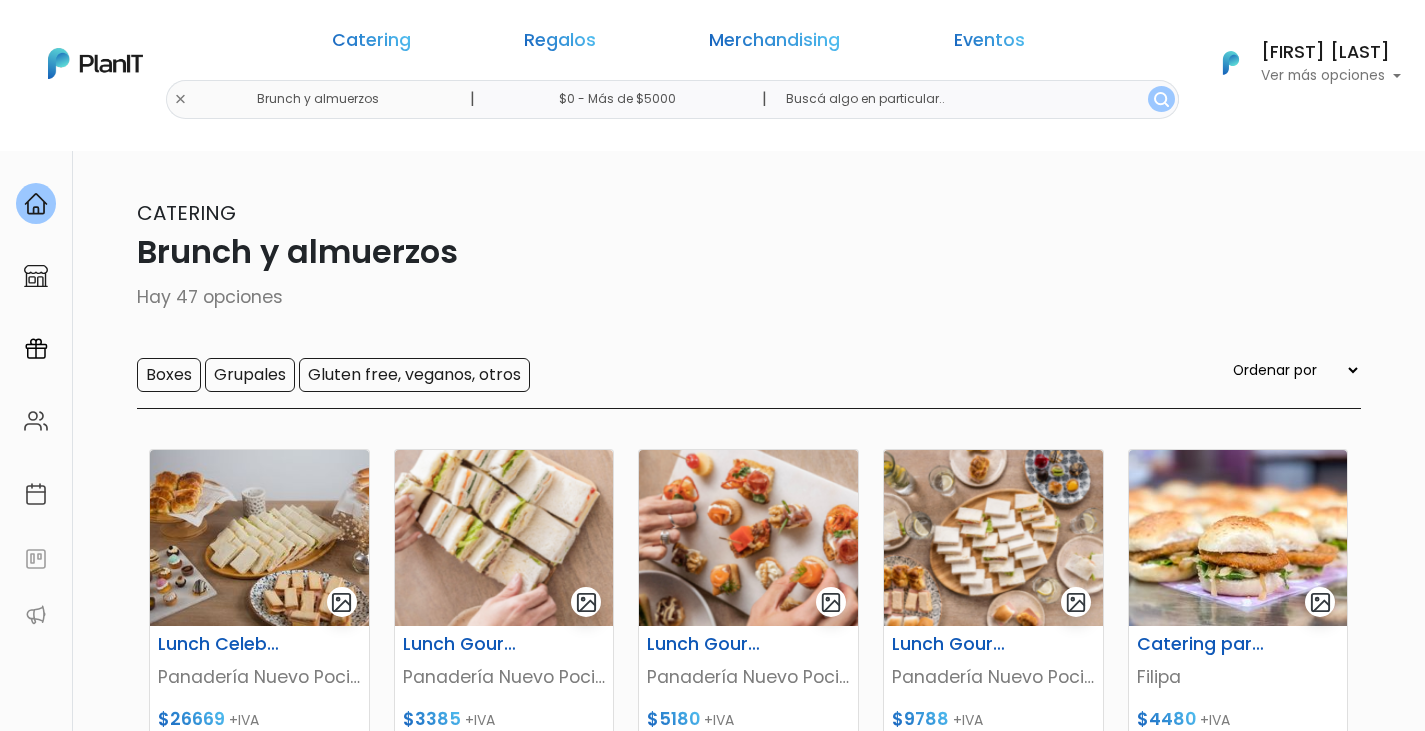 scroll, scrollTop: 0, scrollLeft: 0, axis: both 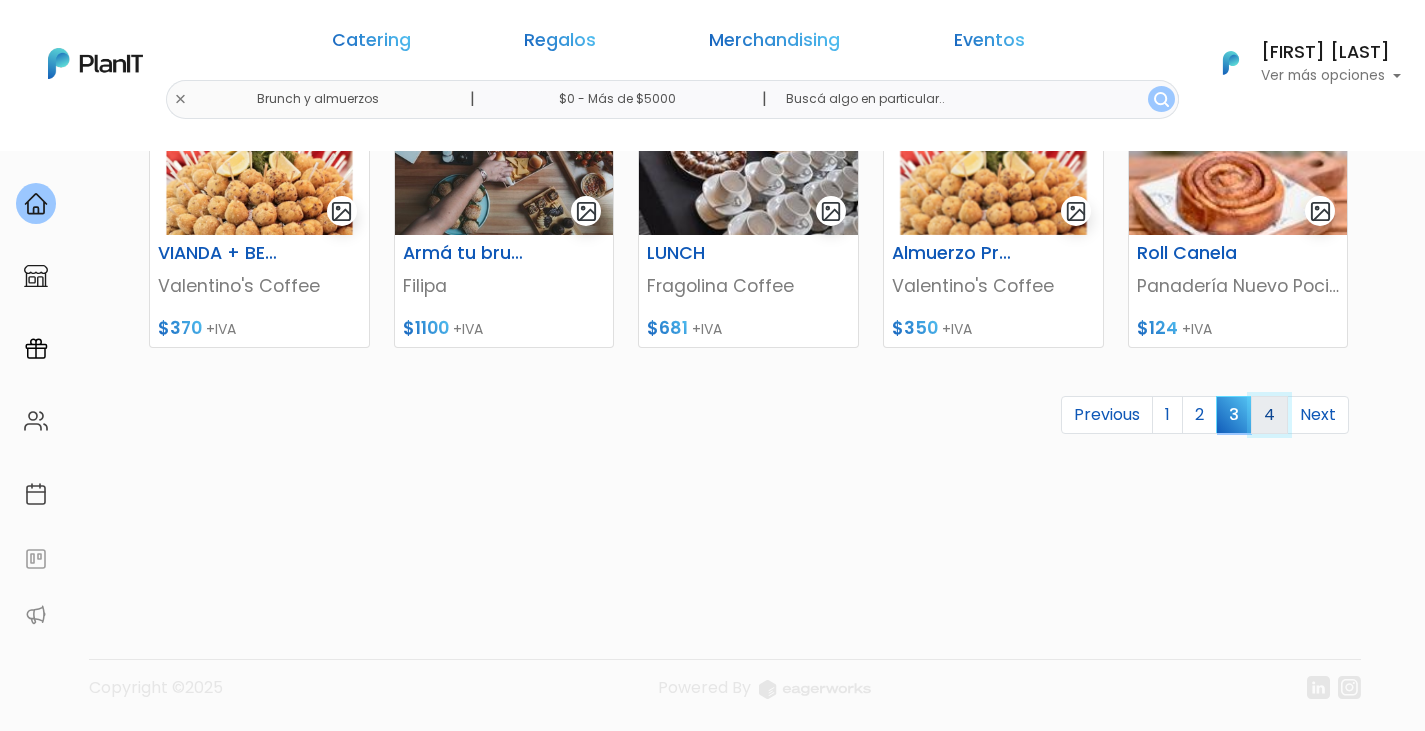 click on "4" at bounding box center (1269, 415) 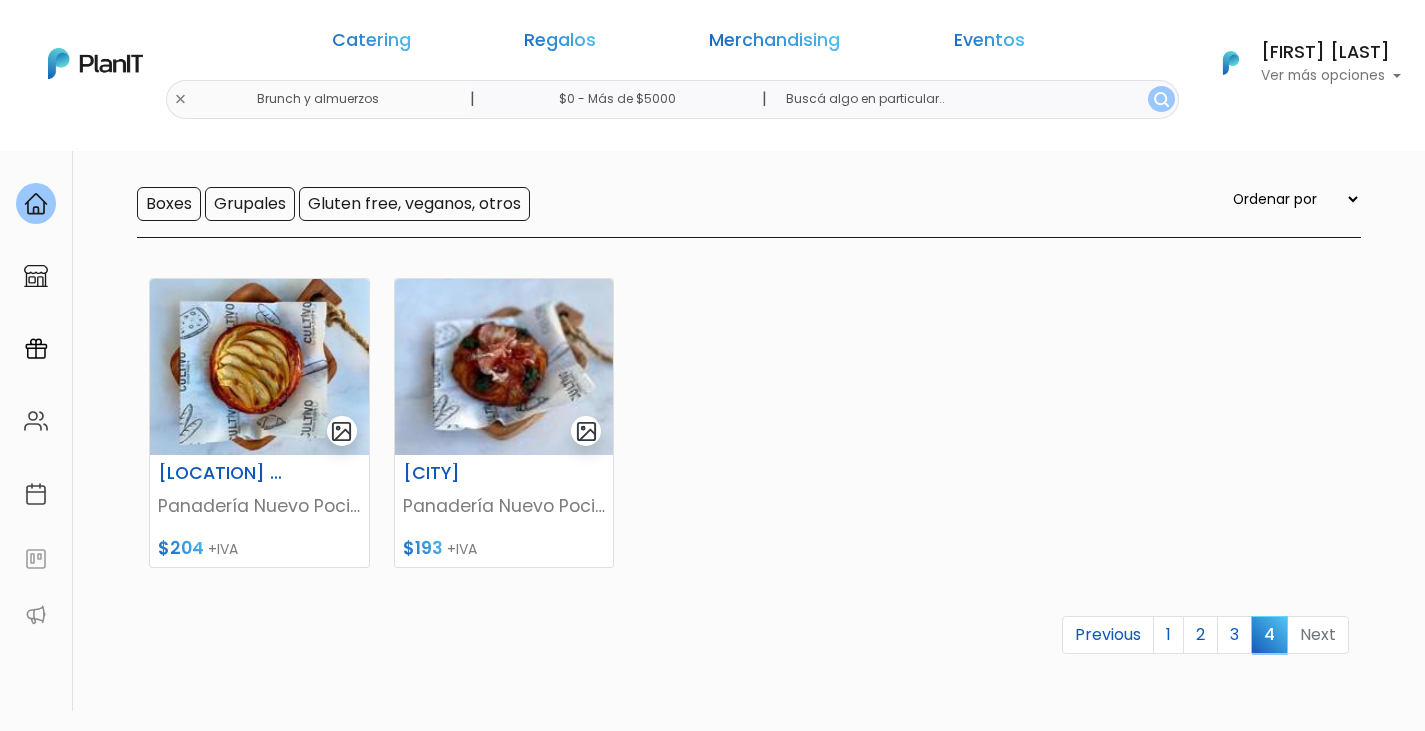 scroll, scrollTop: 200, scrollLeft: 0, axis: vertical 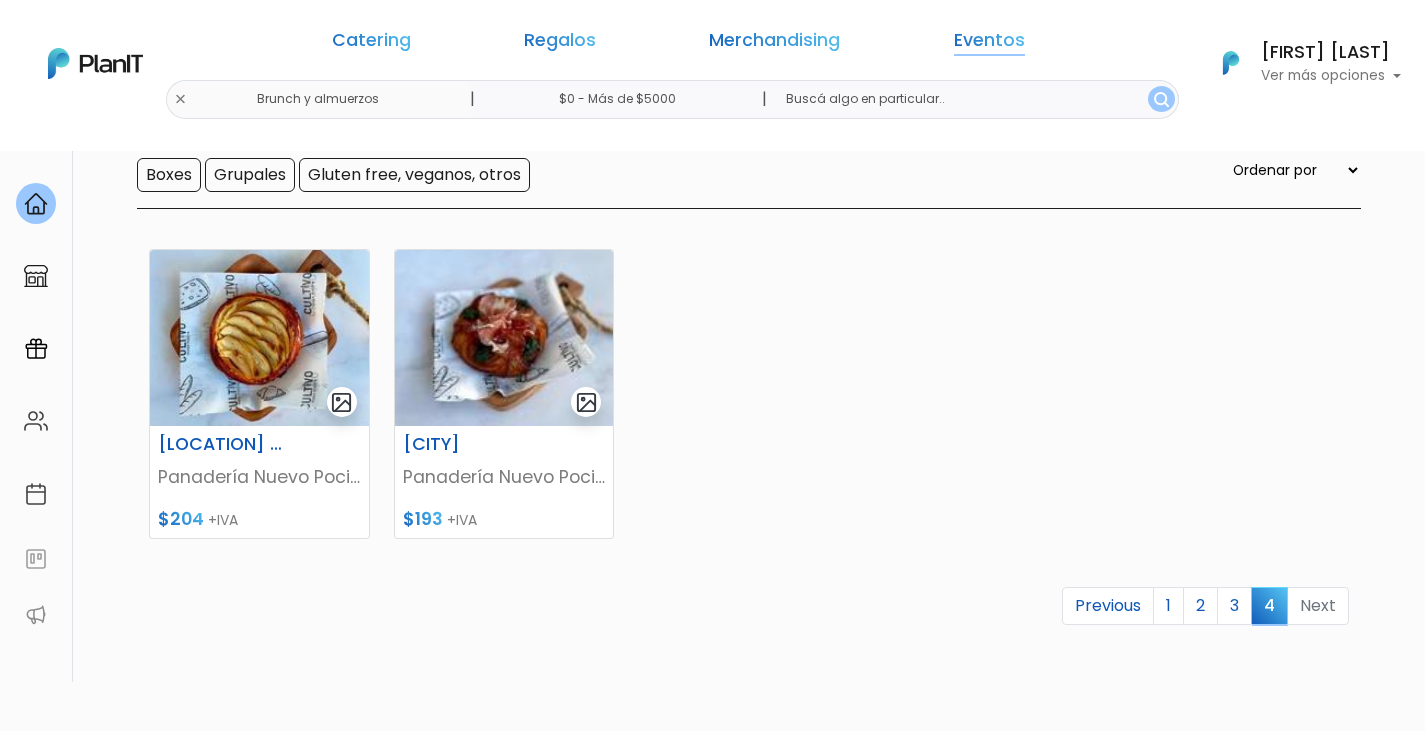 click on "Eventos" at bounding box center [989, 44] 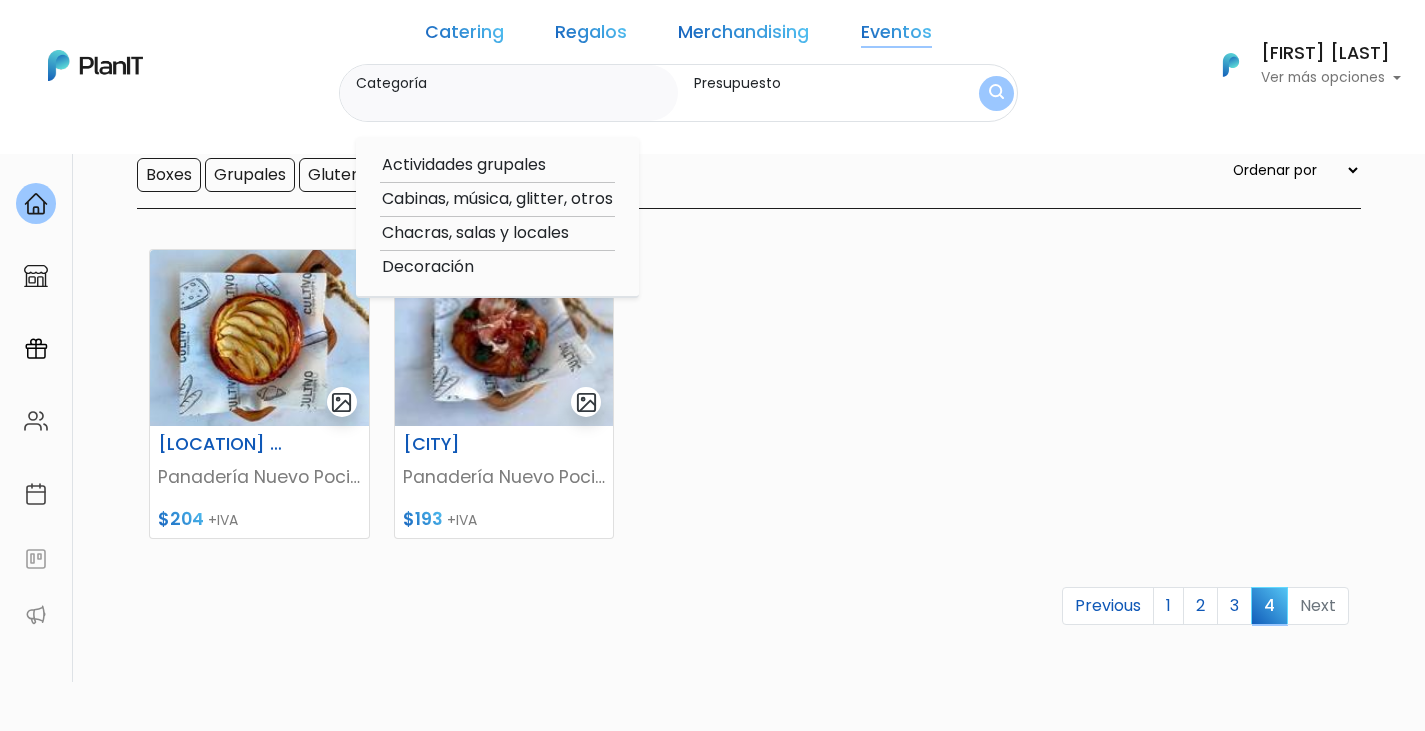 click on "Chacras, salas y locales" at bounding box center (497, 233) 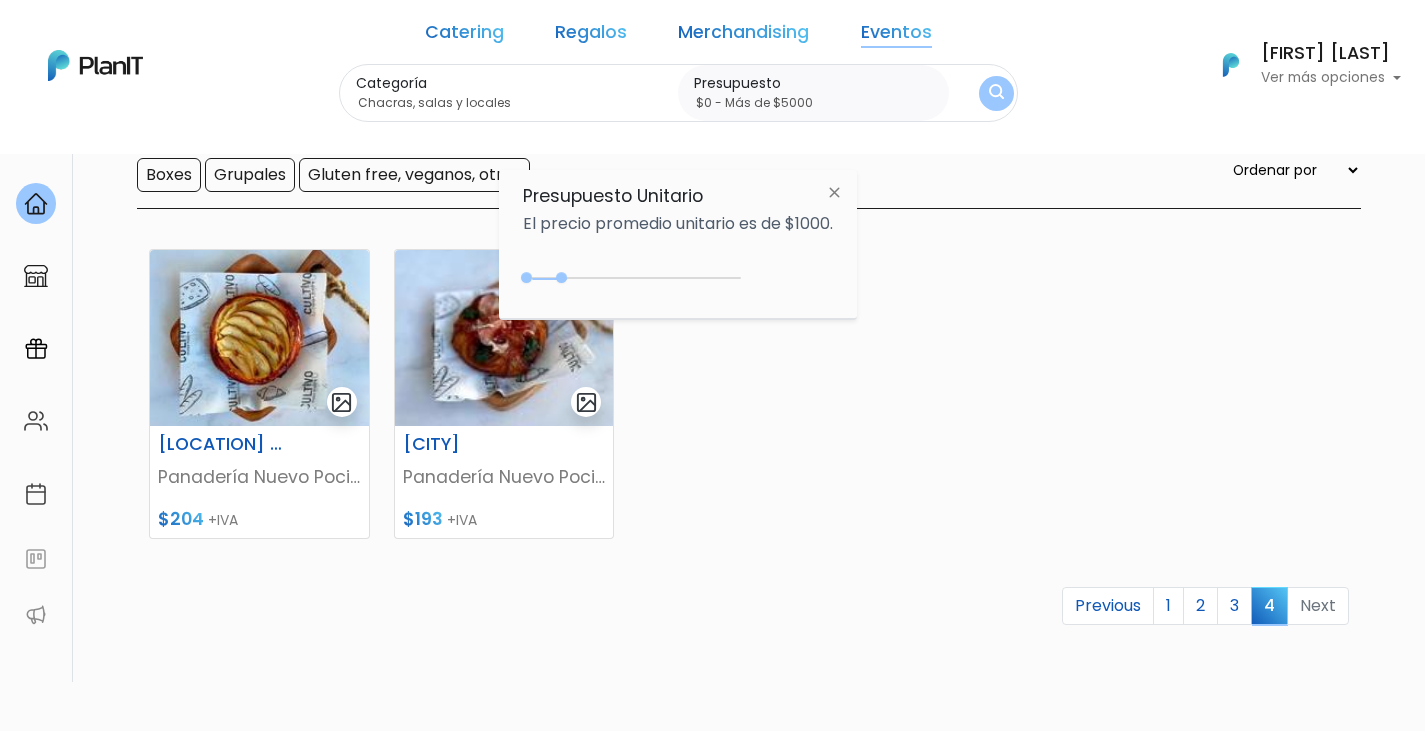 type on "$0 - Más de $5000" 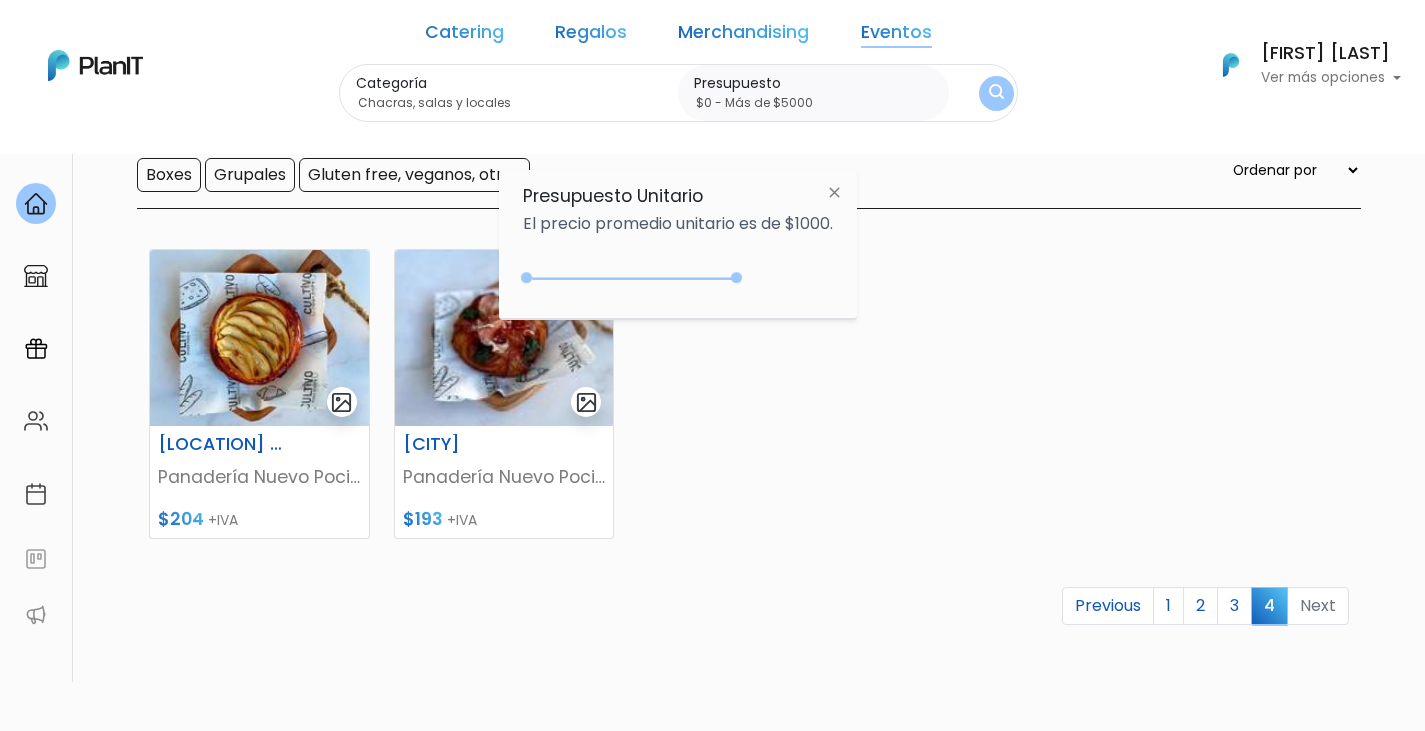 drag, startPoint x: 567, startPoint y: 276, endPoint x: 917, endPoint y: 272, distance: 350.02286 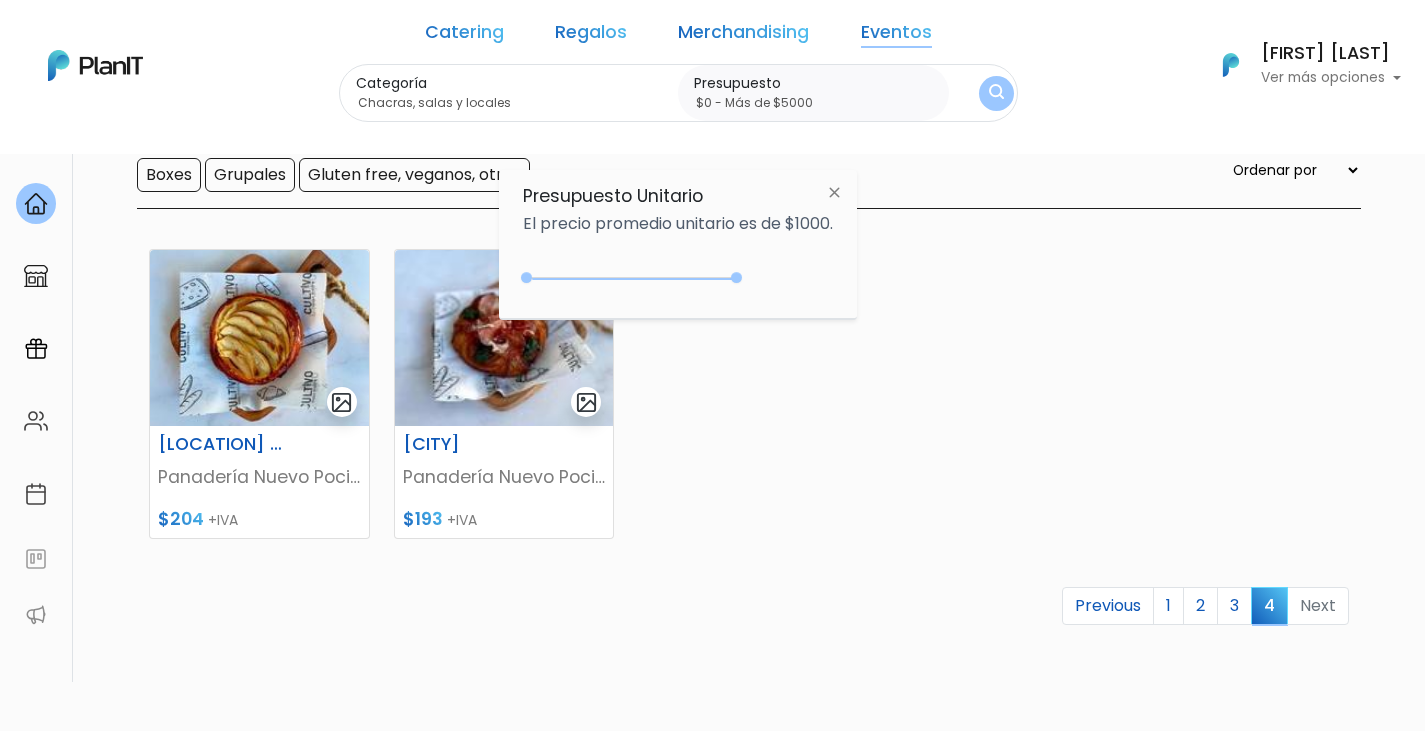 click on "Catering
Regalos
Merchandising
Eventos
Brunch y almuerzos
|
$0 - Más de $5000
|
Catering
Regalos
Merchandising
Eventos
Categoría" at bounding box center [712, 165] 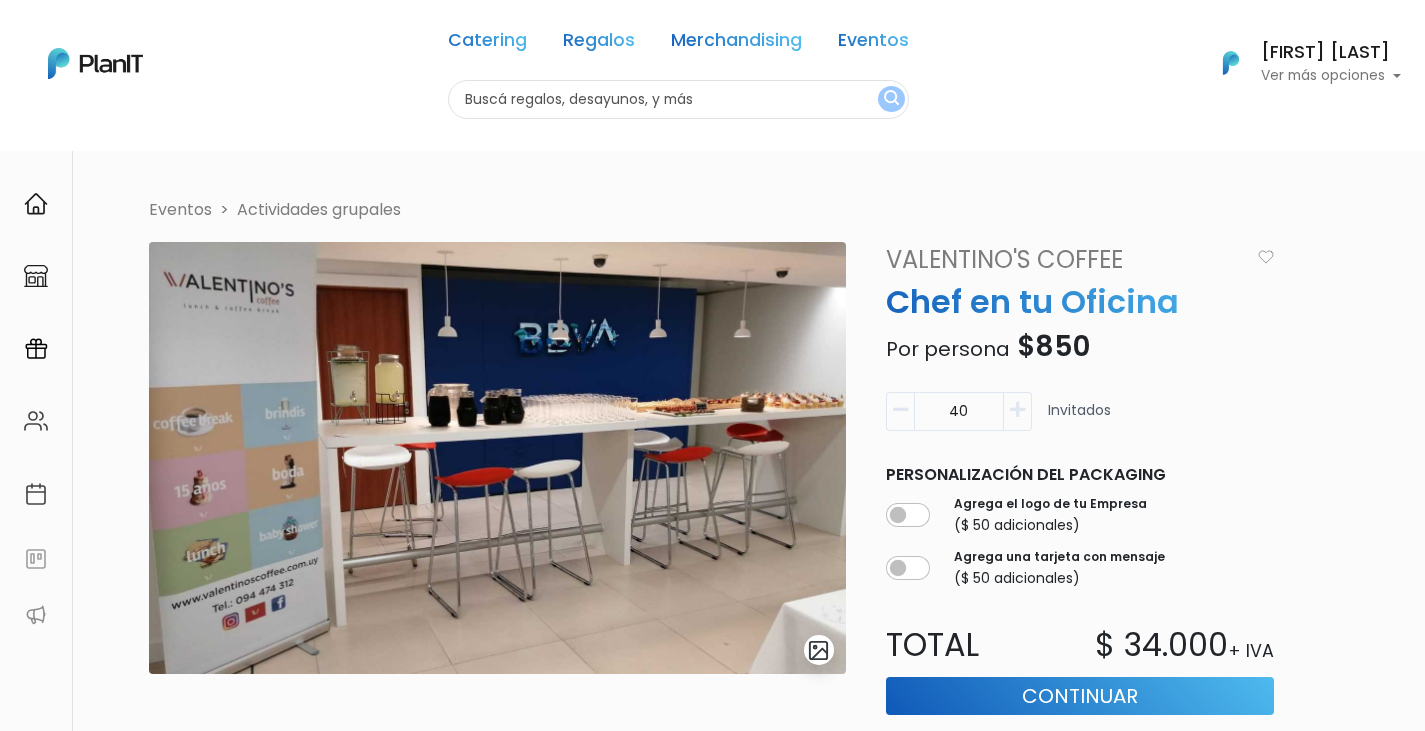scroll, scrollTop: 0, scrollLeft: 0, axis: both 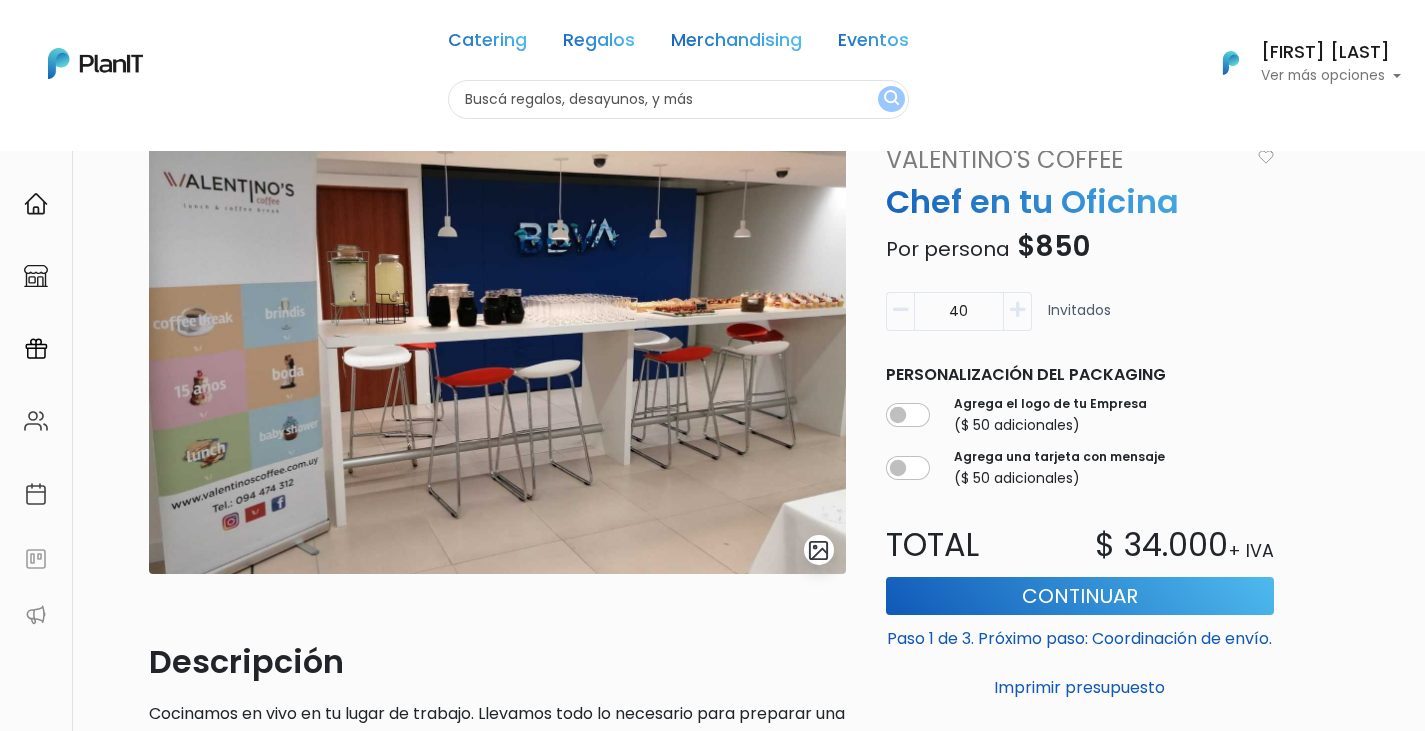 click at bounding box center (900, 310) 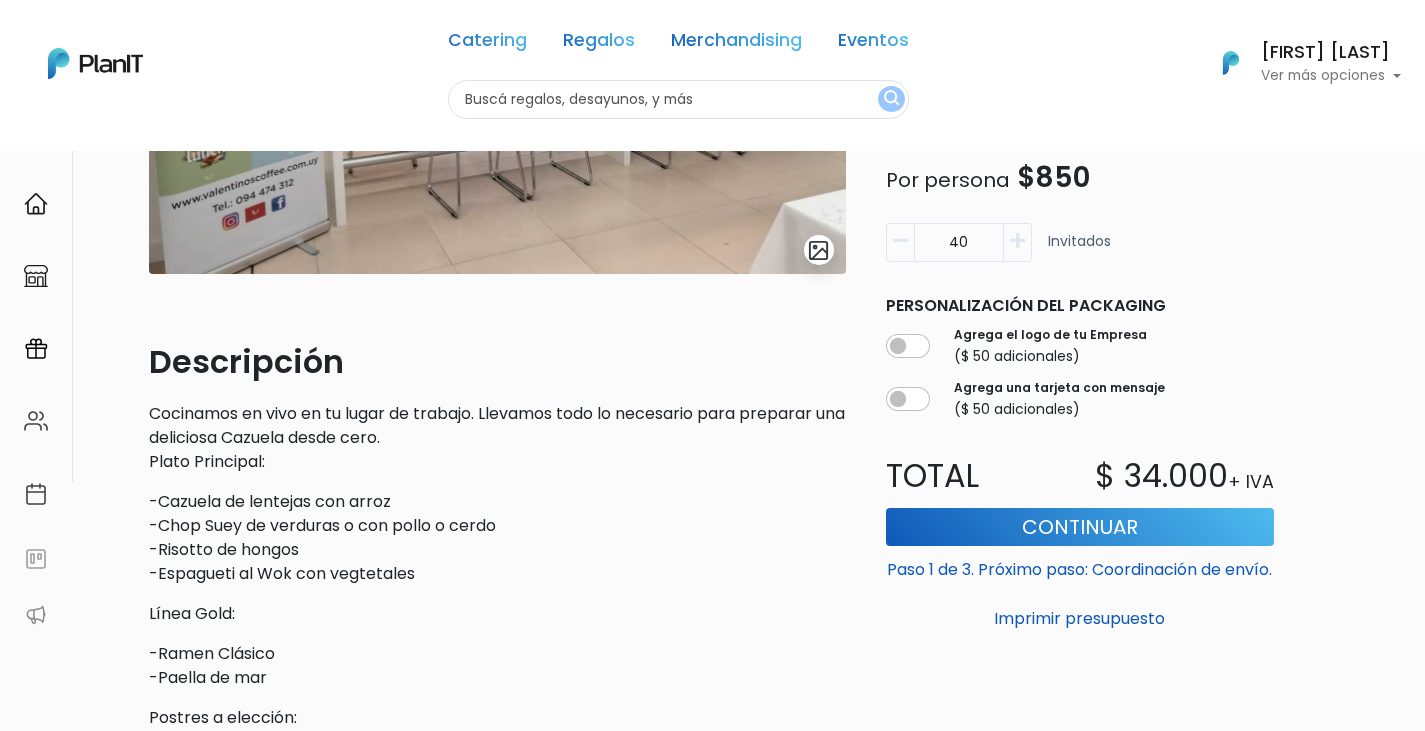 scroll, scrollTop: 500, scrollLeft: 0, axis: vertical 